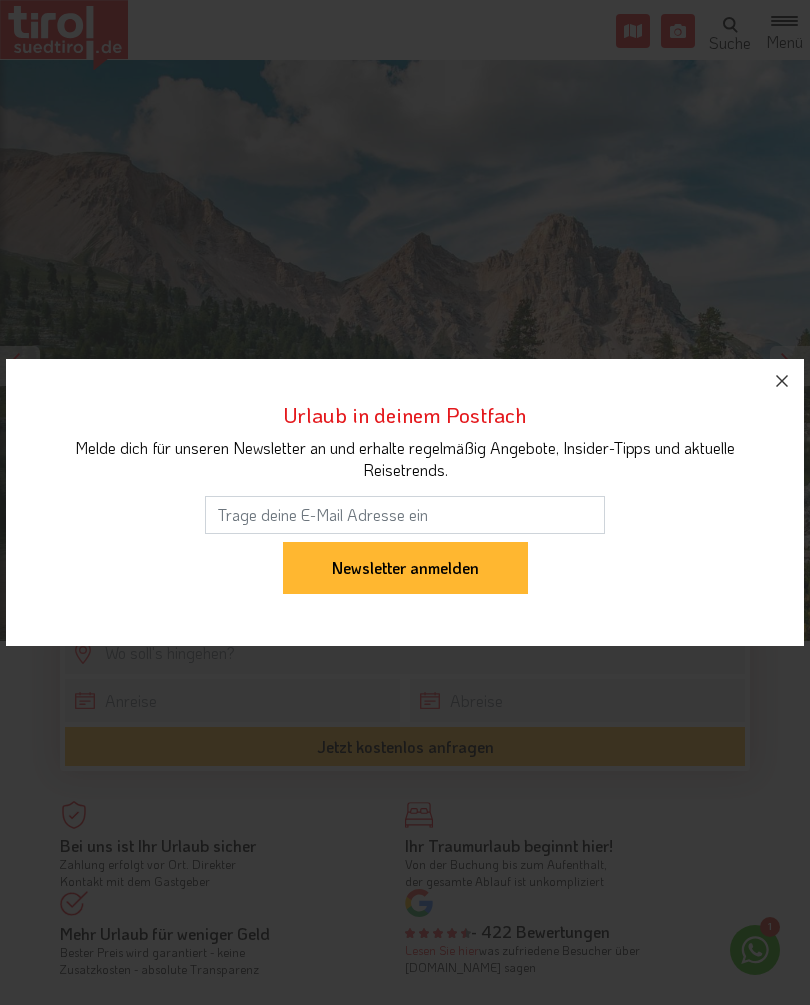 scroll, scrollTop: 0, scrollLeft: 0, axis: both 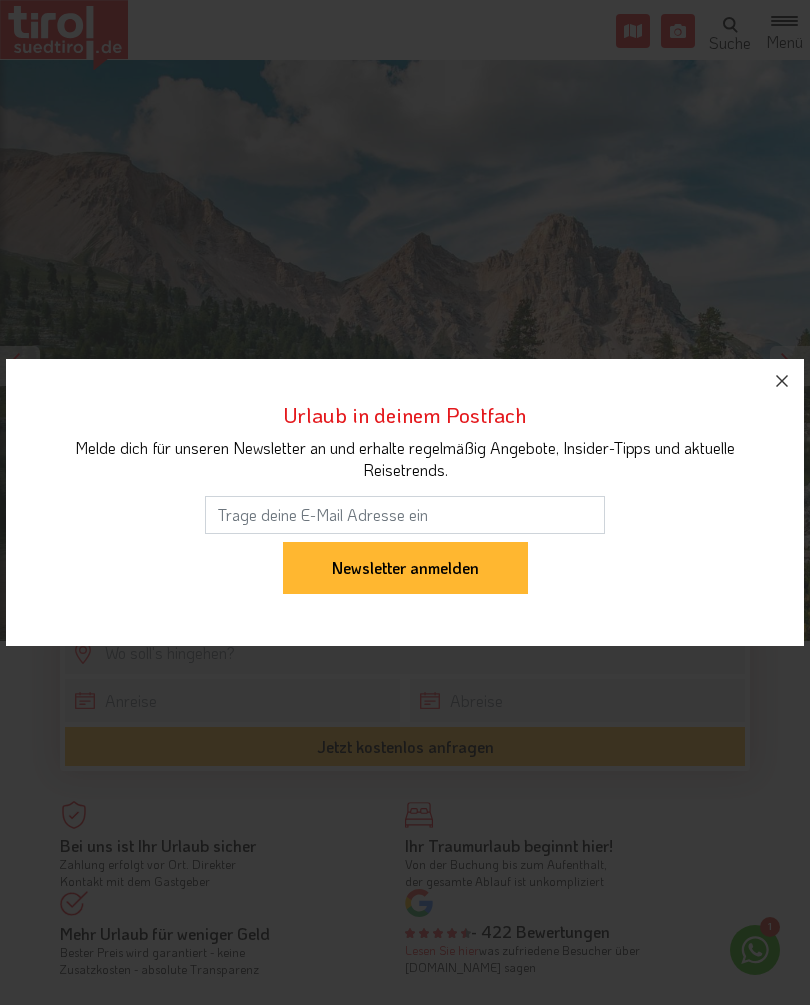 click at bounding box center (782, 381) 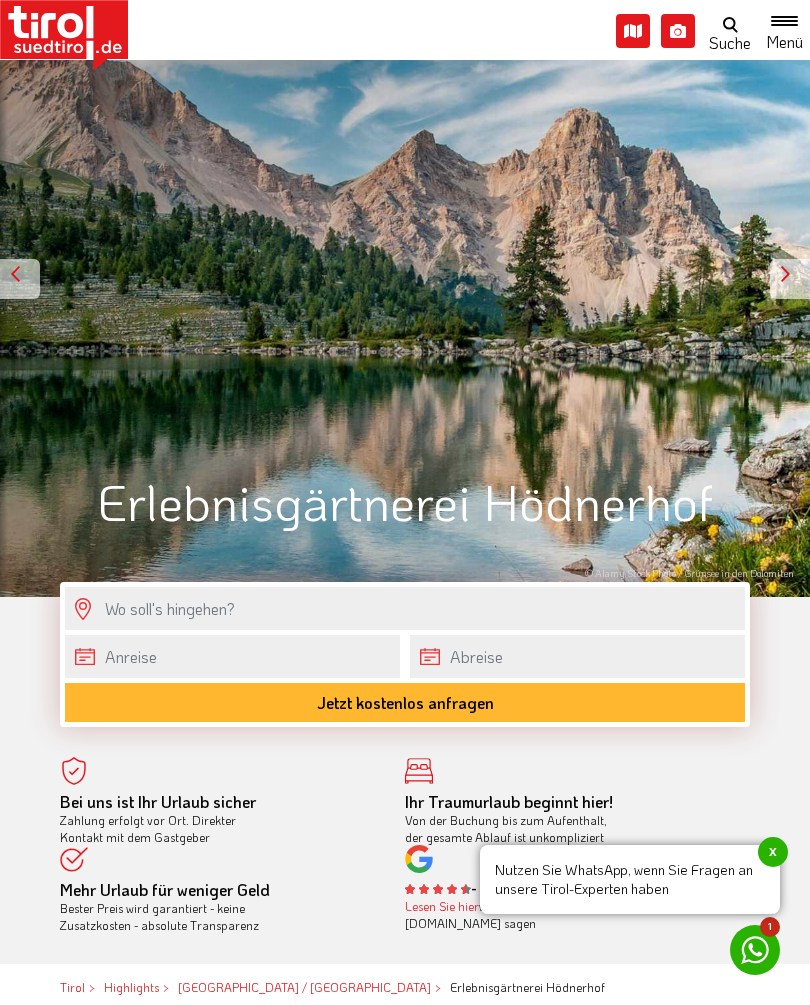 scroll, scrollTop: 0, scrollLeft: 0, axis: both 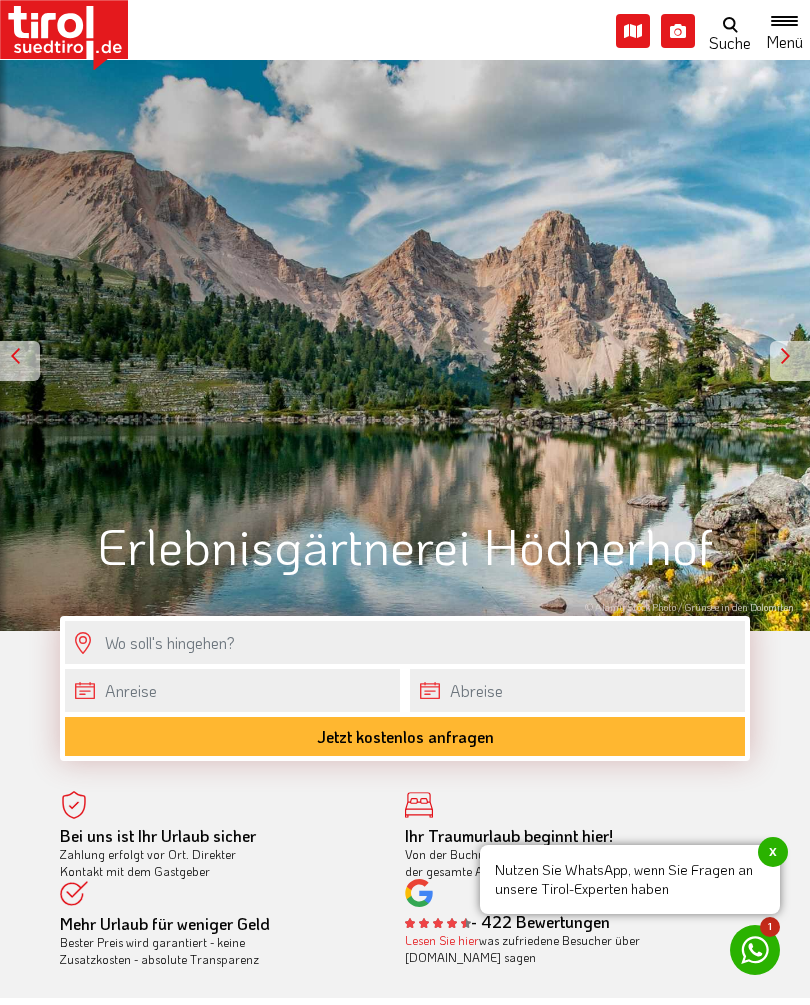 click at bounding box center [790, 361] 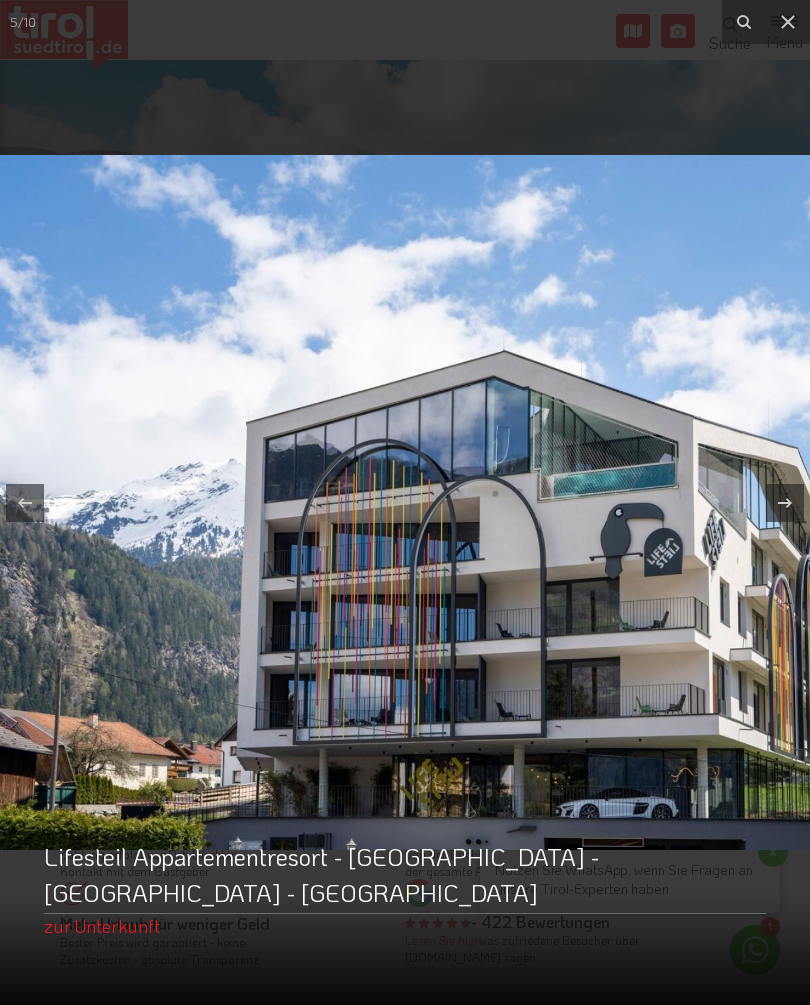 click on "zur Unterkunft" at bounding box center (102, 926) 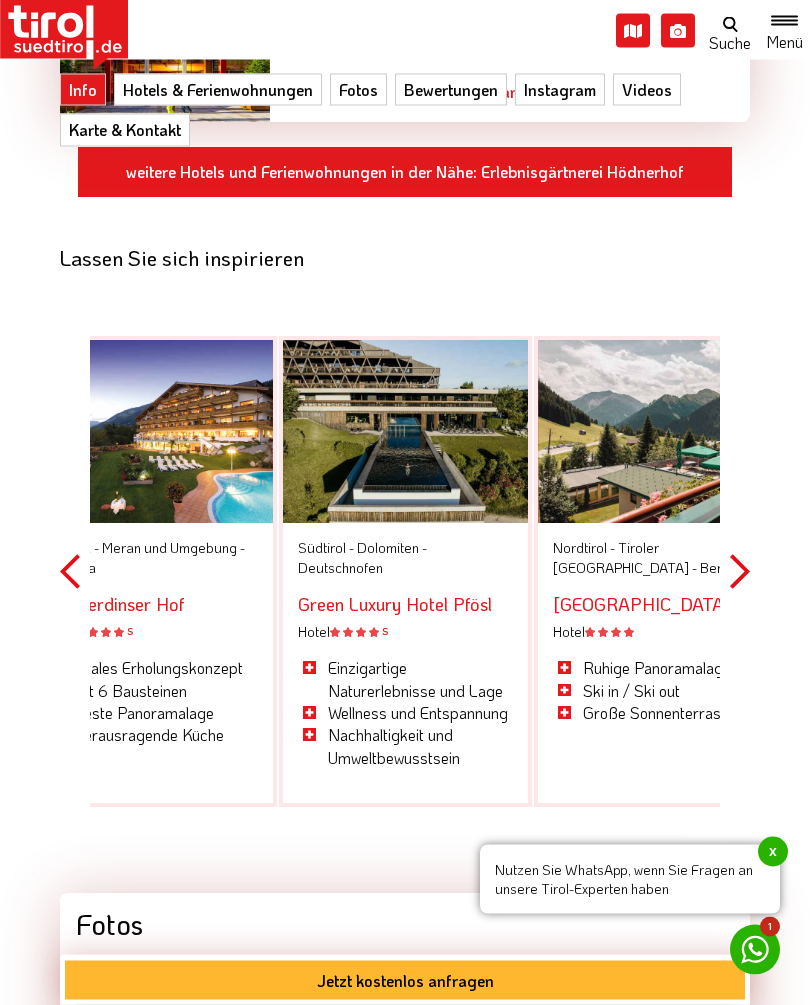 scroll, scrollTop: 2089, scrollLeft: 0, axis: vertical 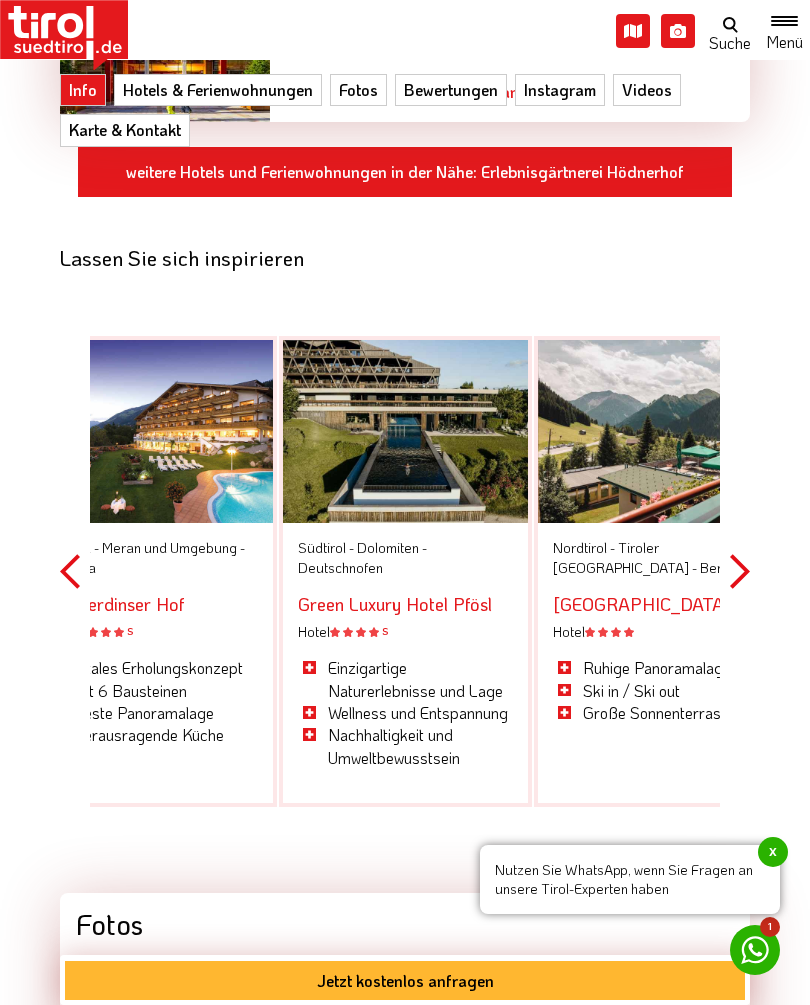 click on "Next" at bounding box center (740, 571) 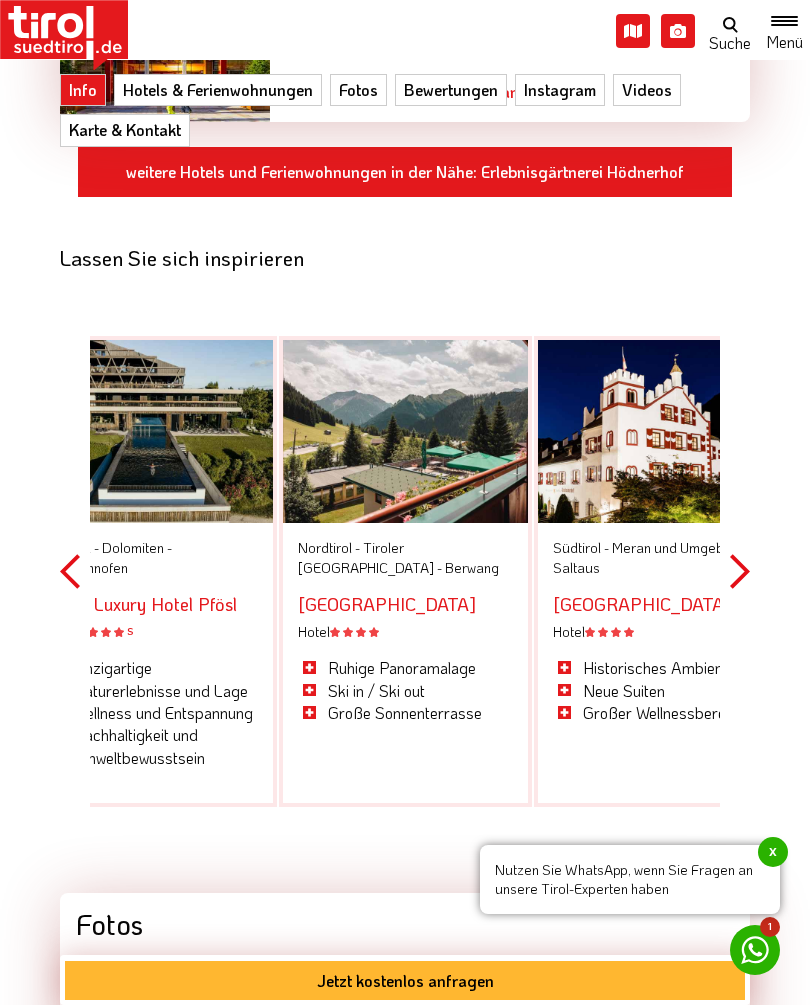 click on "Next" at bounding box center [740, 571] 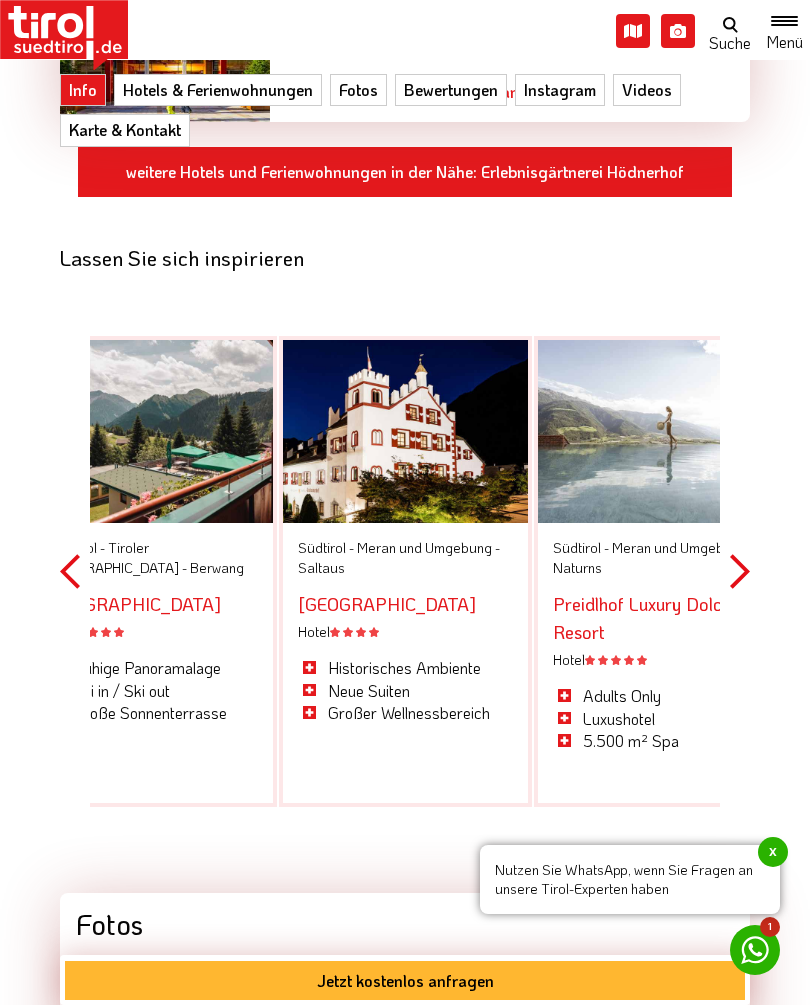 click on "Next" at bounding box center [740, 571] 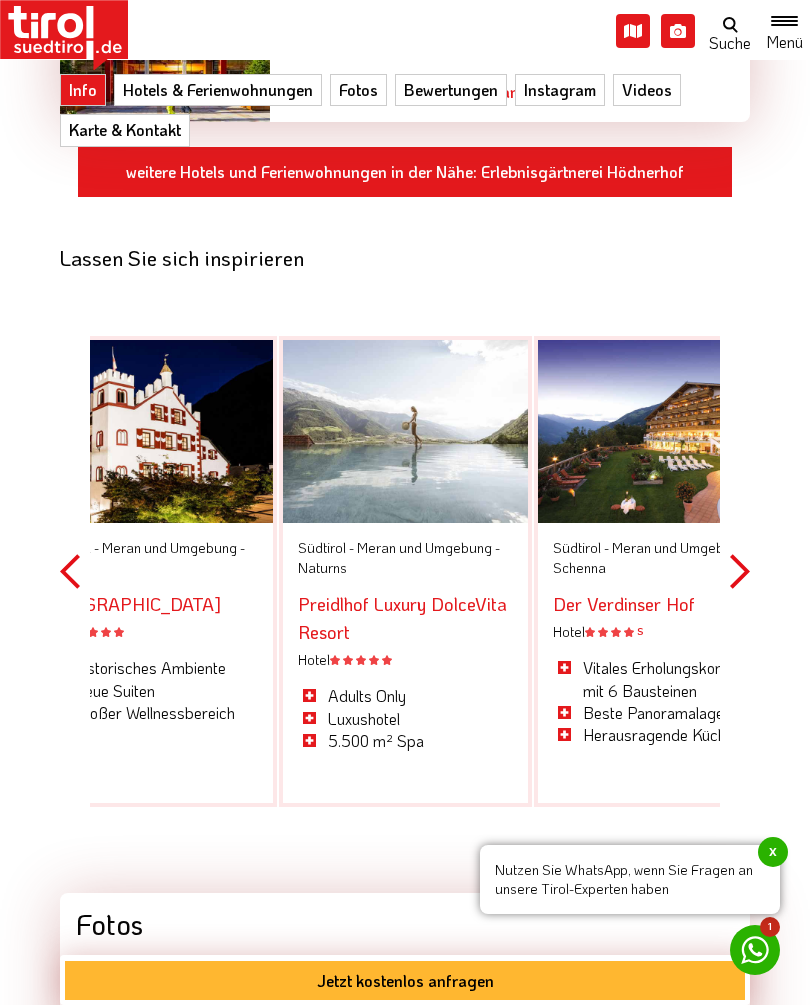 click on "Next" at bounding box center [740, 571] 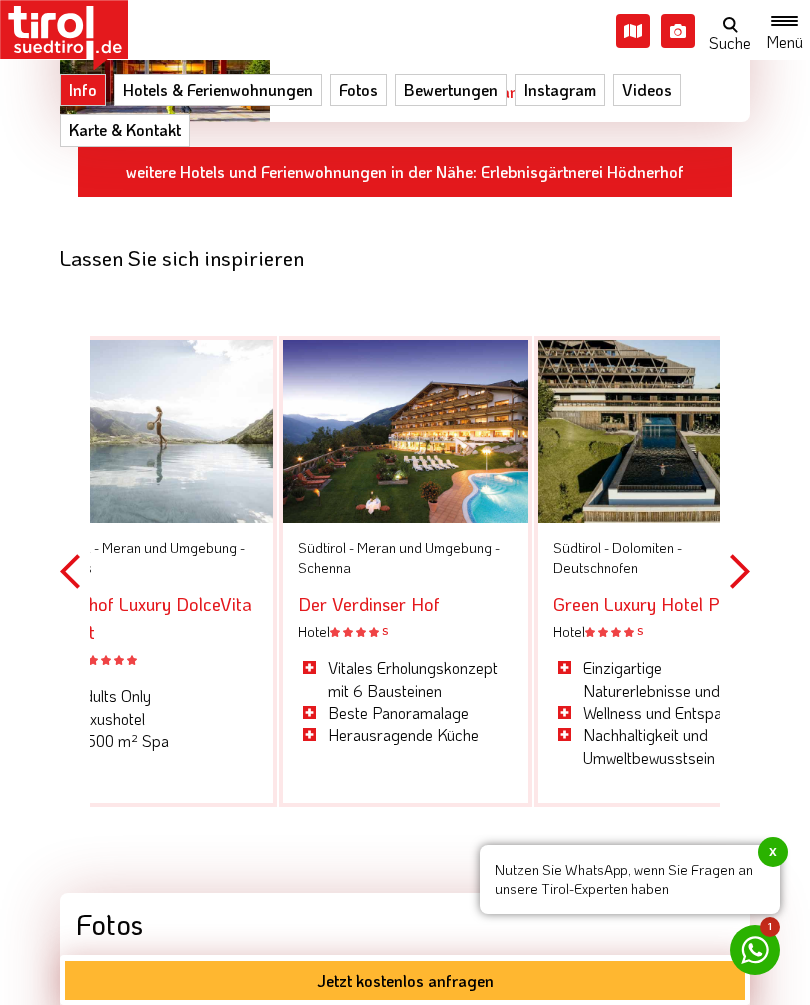 click on "Der Verdinser Hof" at bounding box center (369, 604) 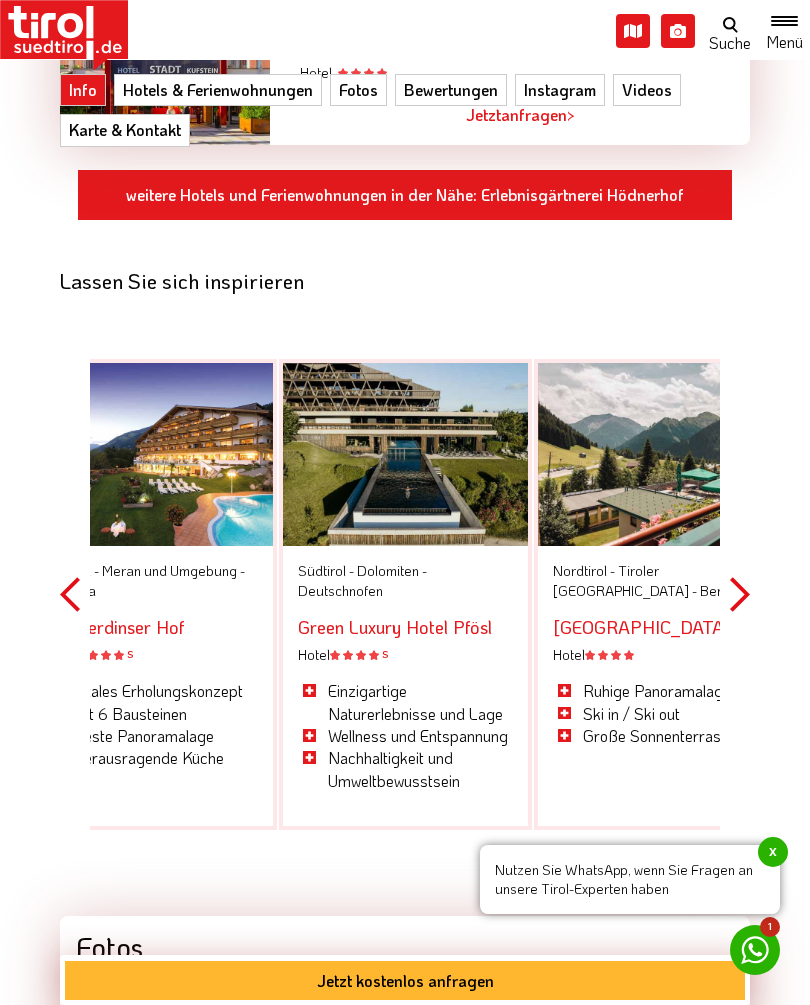 click on "Next" at bounding box center (740, 594) 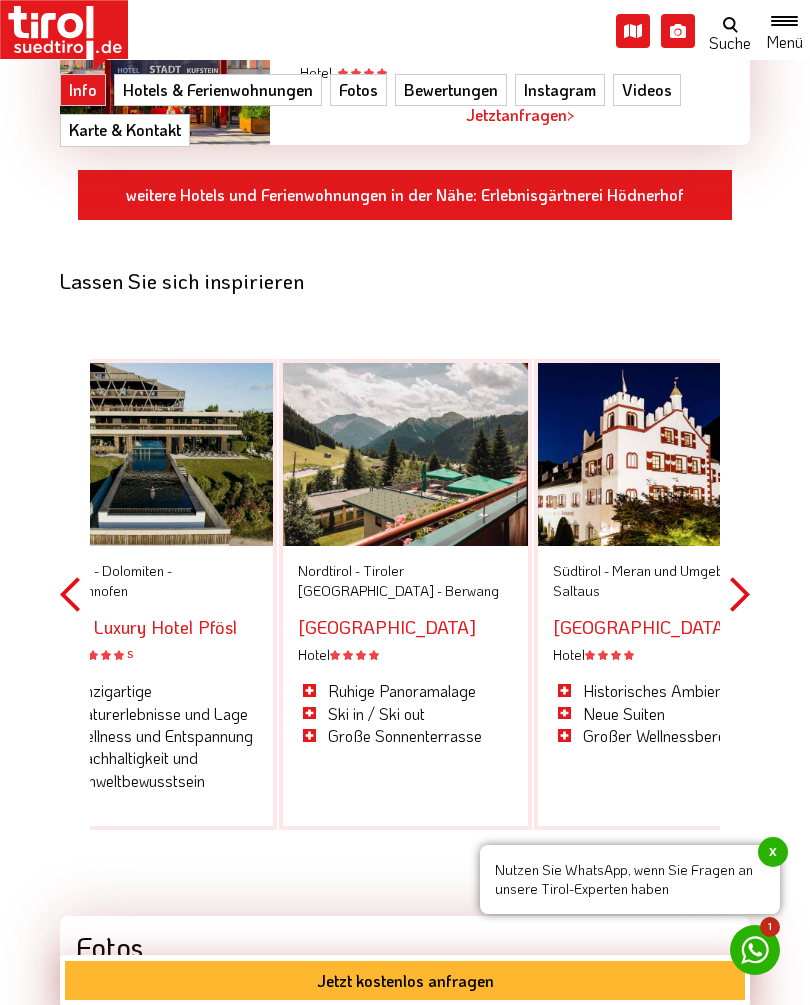 click on "Next" at bounding box center (740, 594) 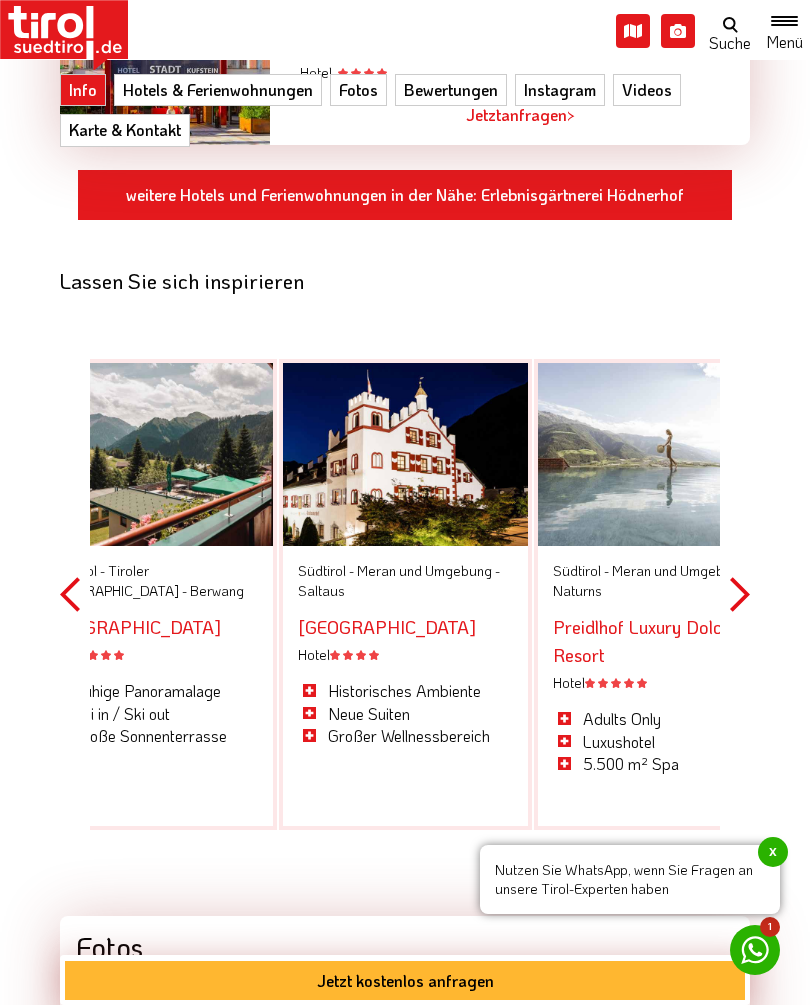 click on "Next" at bounding box center [740, 594] 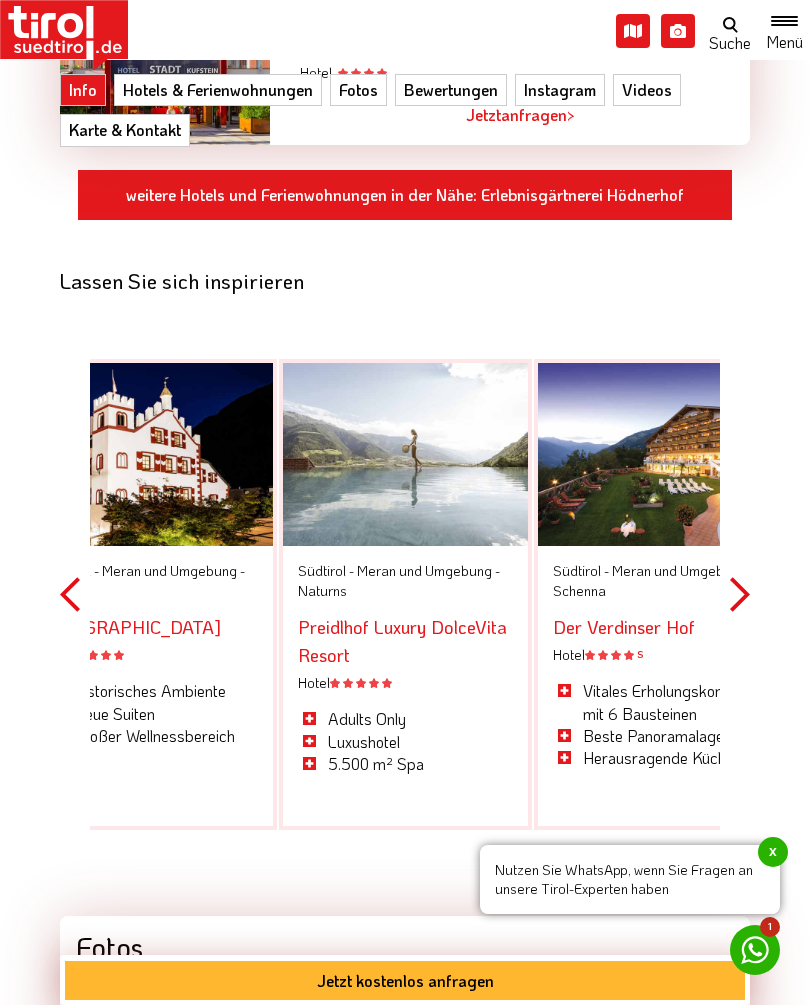 click on "Next" at bounding box center [740, 594] 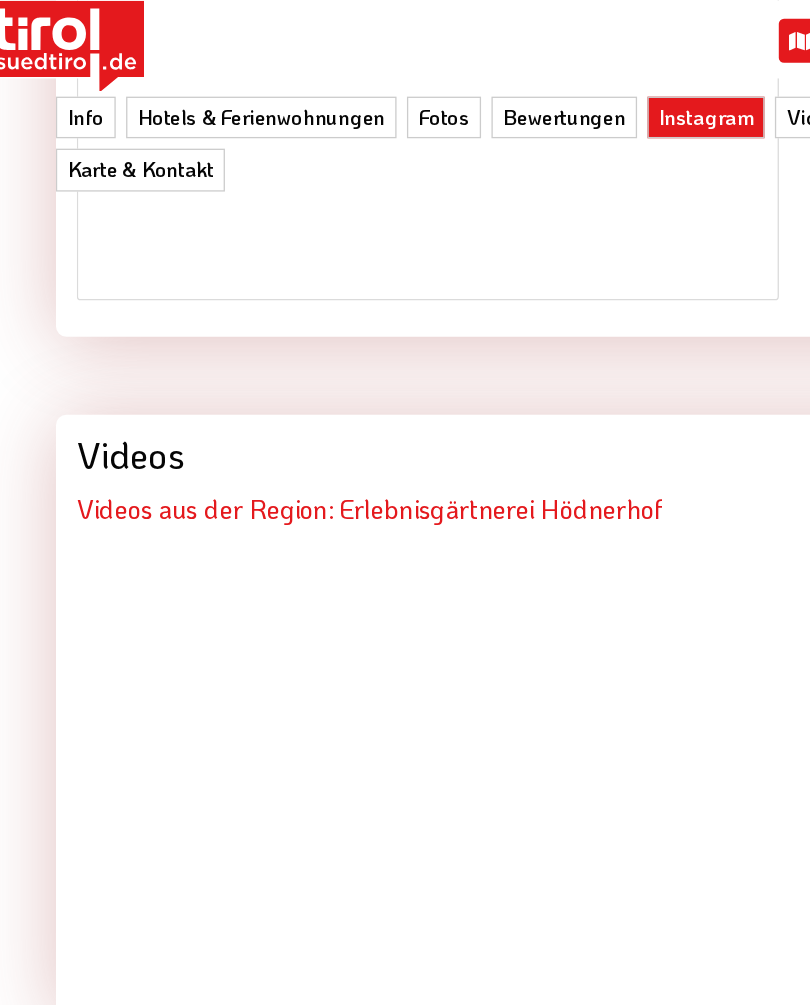 scroll, scrollTop: 4485, scrollLeft: 0, axis: vertical 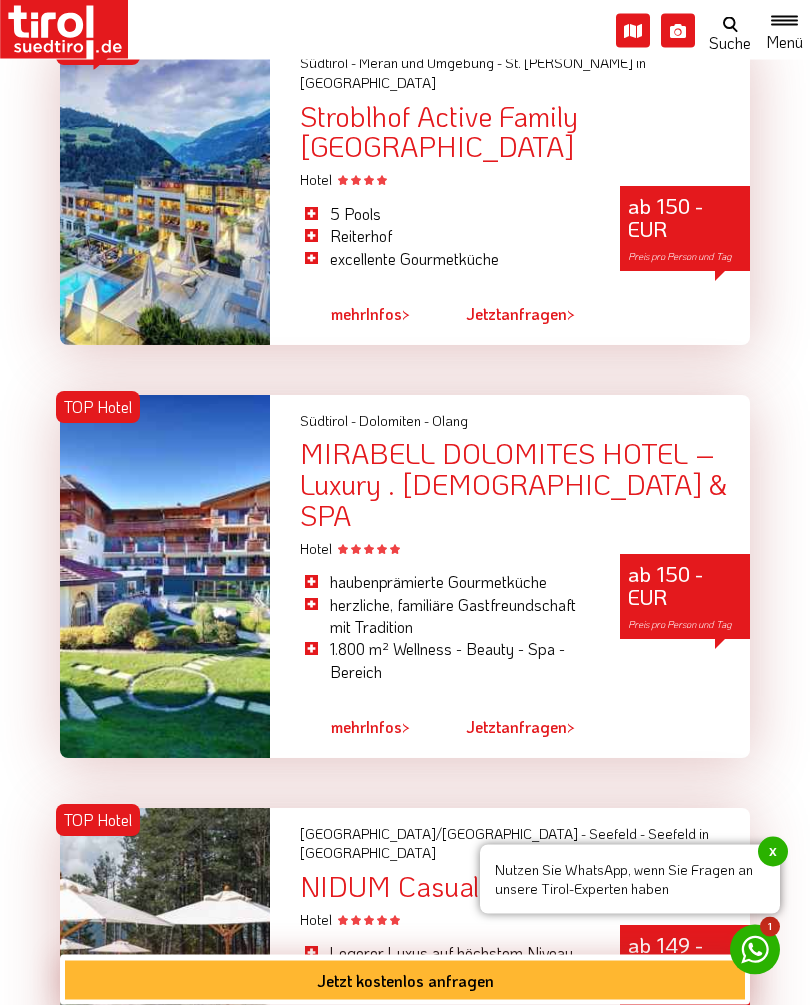 click on "MIRABELL DOLOMITES HOTEL – Luxury . [DEMOGRAPHIC_DATA] & SPA" at bounding box center (525, 485) 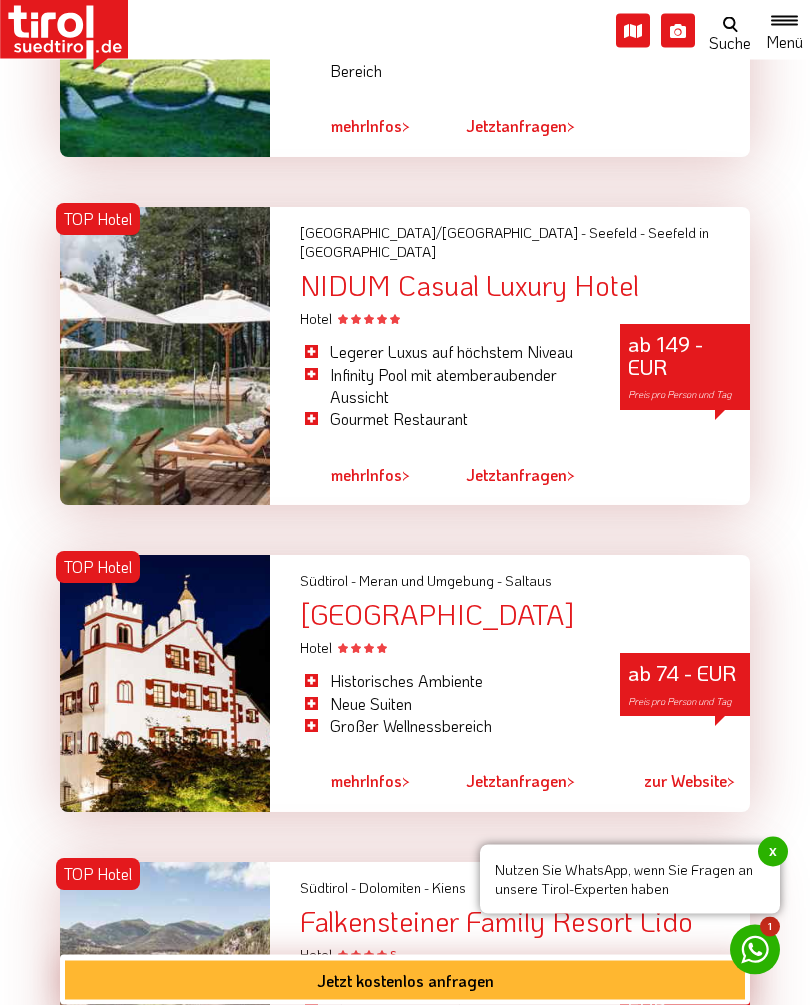 scroll, scrollTop: 3073, scrollLeft: 0, axis: vertical 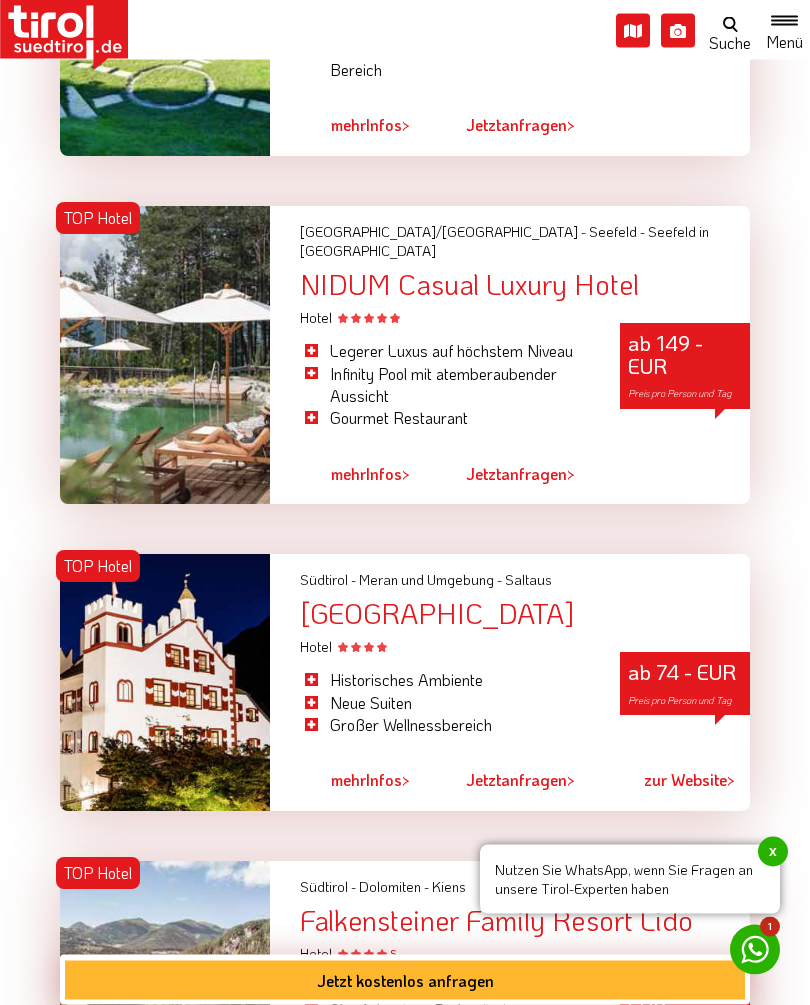 click on "Jetzt   anfragen  >" at bounding box center [520, 475] 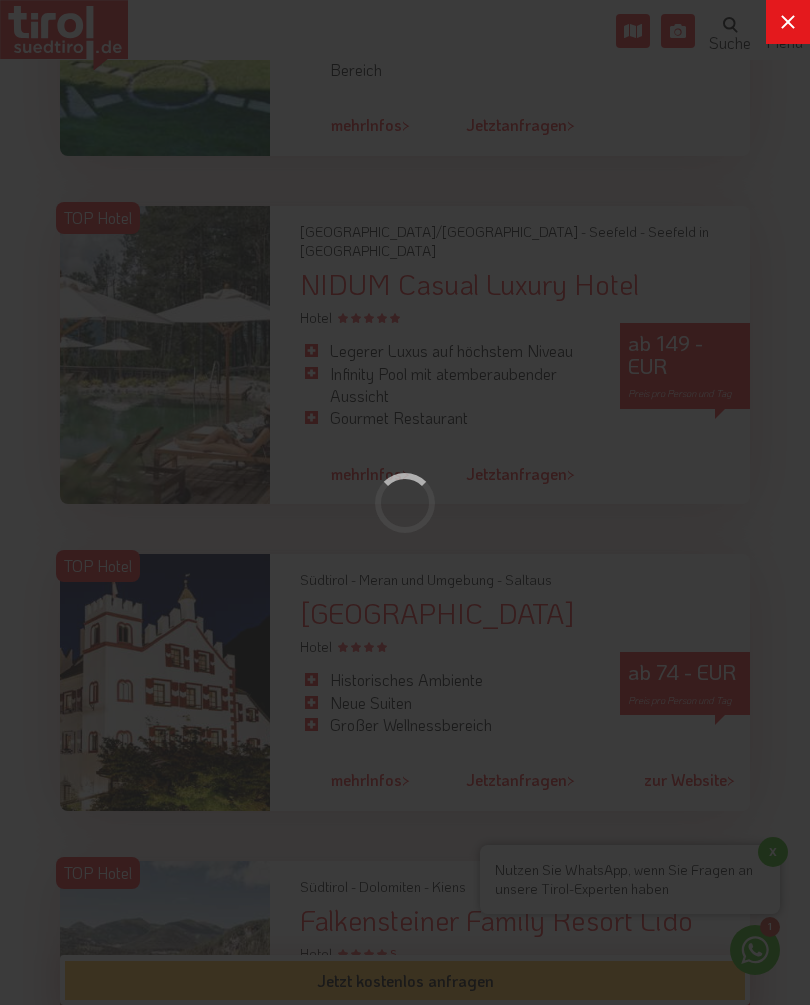 scroll, scrollTop: 0, scrollLeft: 0, axis: both 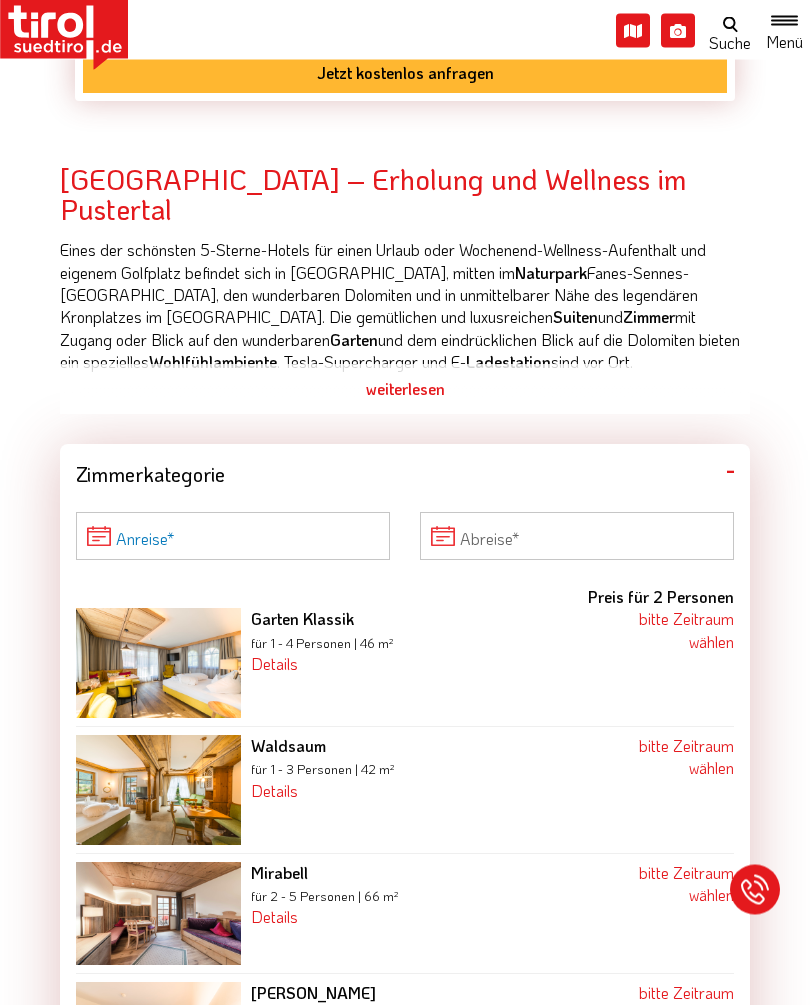 click on "Die Region Tirol  Nordtirol - Südtirol - Osttirol      Tirol/Nordtirol    Tirol/Nordtirol      Achensee      Alpbachtal & Tiroler Seenland      Arlberg      Ferienregion Imst      Ferienregion Reutte      Hall-Wattens      Innsbruck und seine Feriendörfer      Kaiserwinkl      Kitzbühel      Kitzbüheler Alpen      Kufsteinerland      Lechtal      Seefeld      Ötztal      Paznaun Ischgl      Pitztal      Serfaus Fiss Ladis      Silberregion Karwendel      Stubaital      Tannheimer Tal      Tirol West      Tiroler Oberland / Reschenpass      Tiroler Zugspitz Arena      Wilder Kaiser      Wildschönau      Wipptal      Zillertal      Osttirol    Osttirol      Defereggental      Hochpustertal      Lienzer Dolomiten      Nationalparkregion      Südtirol    Südtirol      Ahrntal      Alta Badia      Bozen und Umgebung      Dolomiten      Eisacktal      Gröden / Val Gardena" at bounding box center (405, -447) 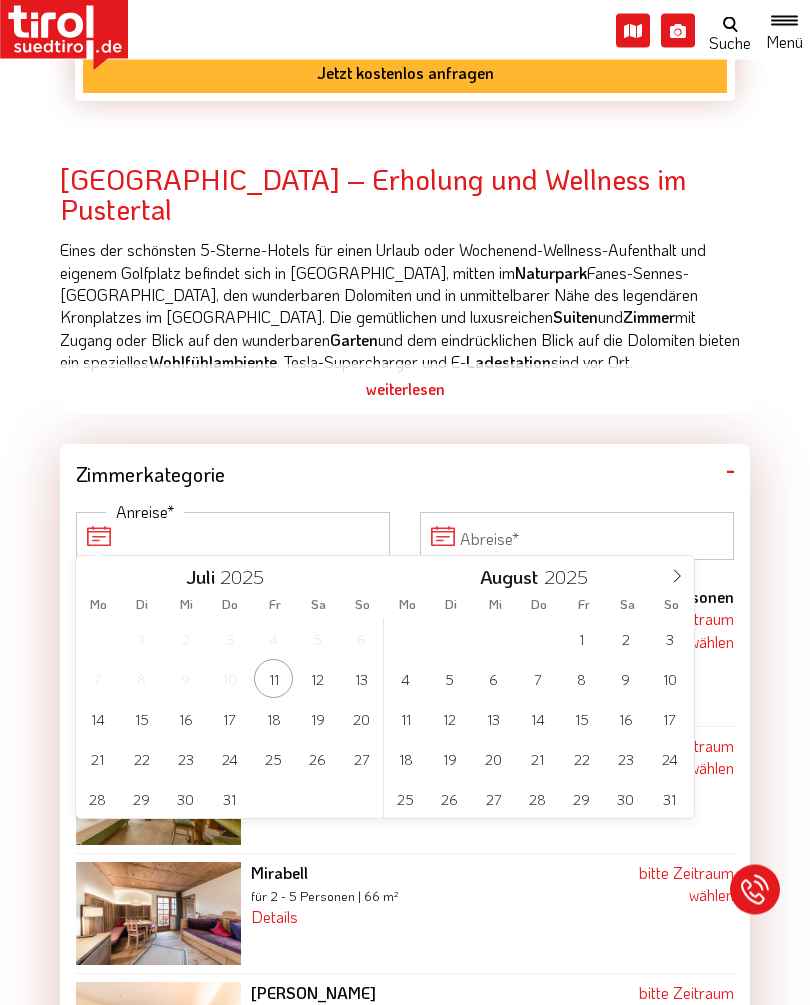 scroll, scrollTop: 950, scrollLeft: 0, axis: vertical 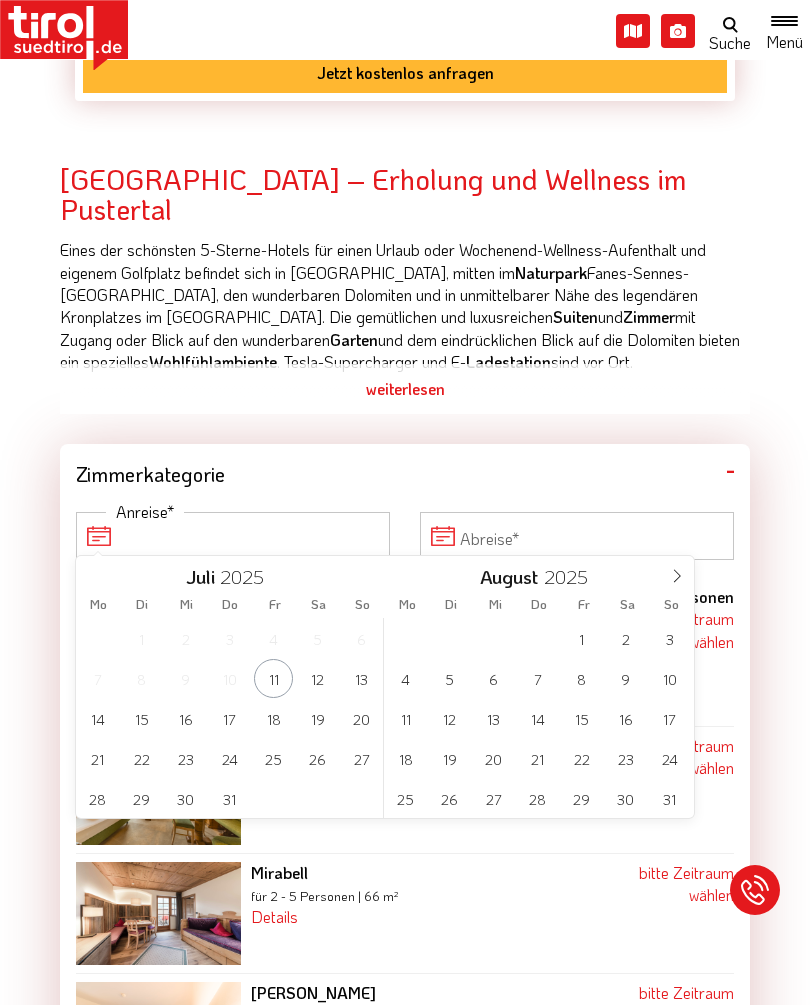 click 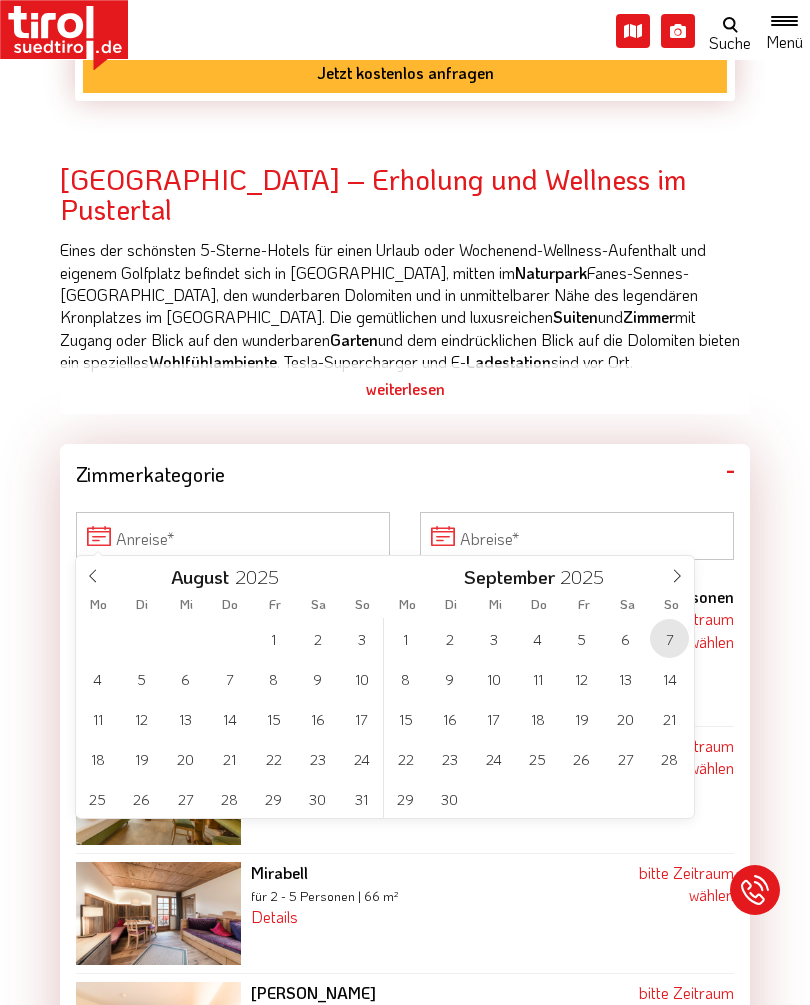 click on "7" at bounding box center (669, 638) 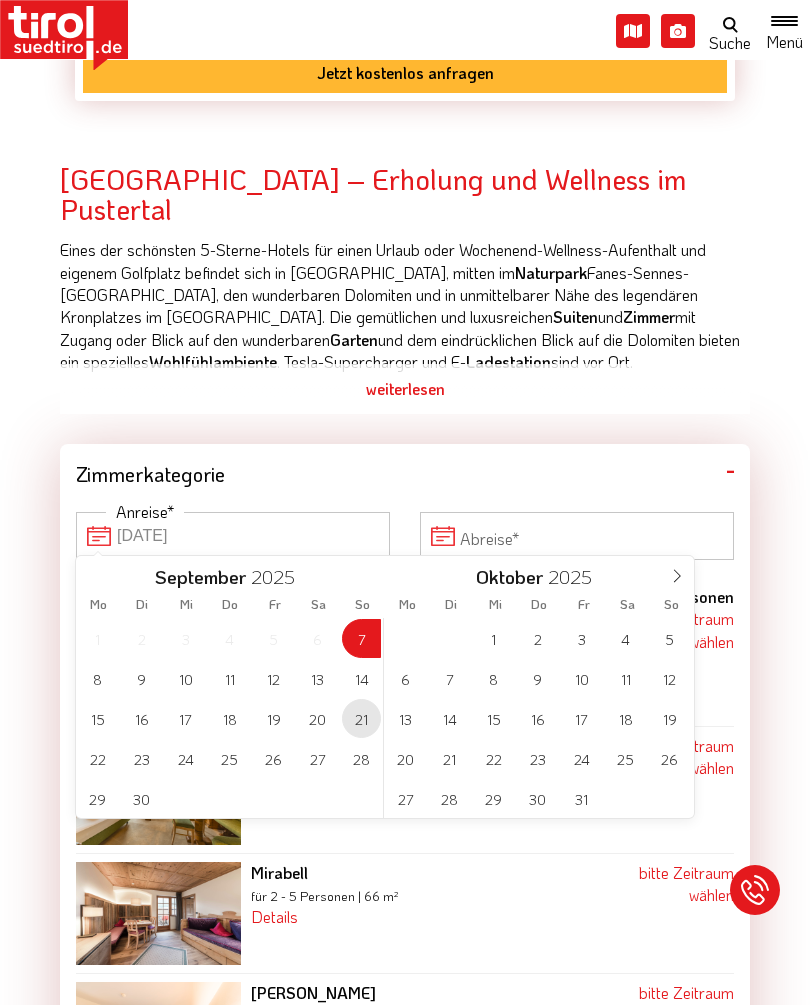 click on "21" at bounding box center (361, 718) 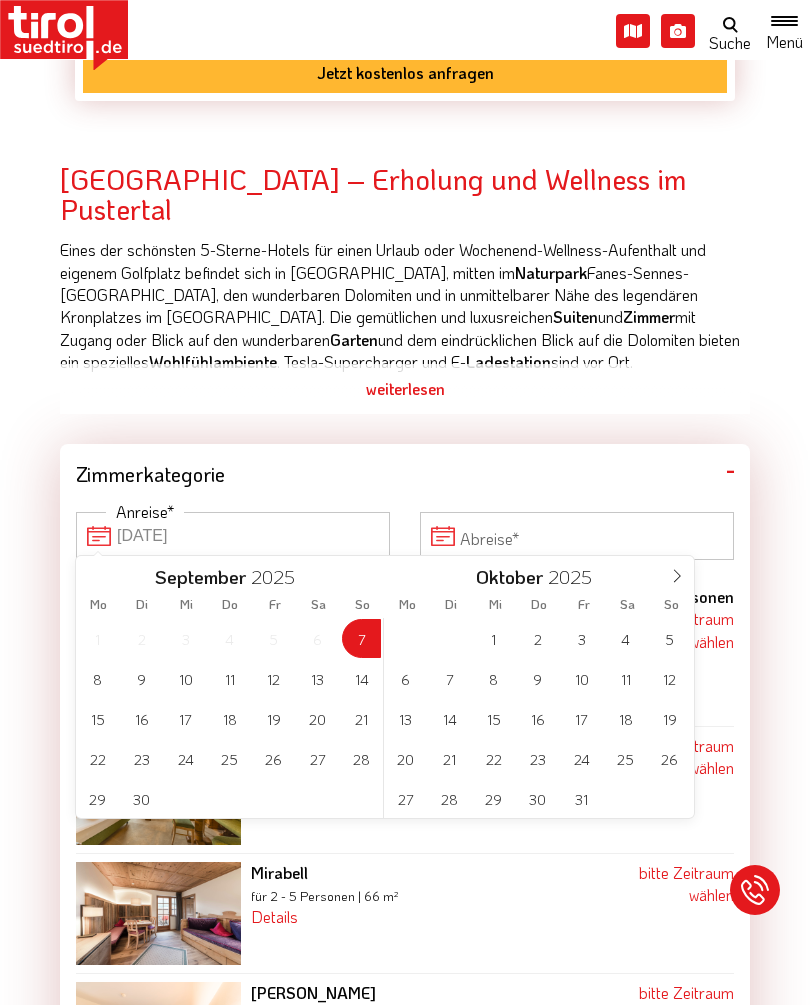 type on "07-09-2025" 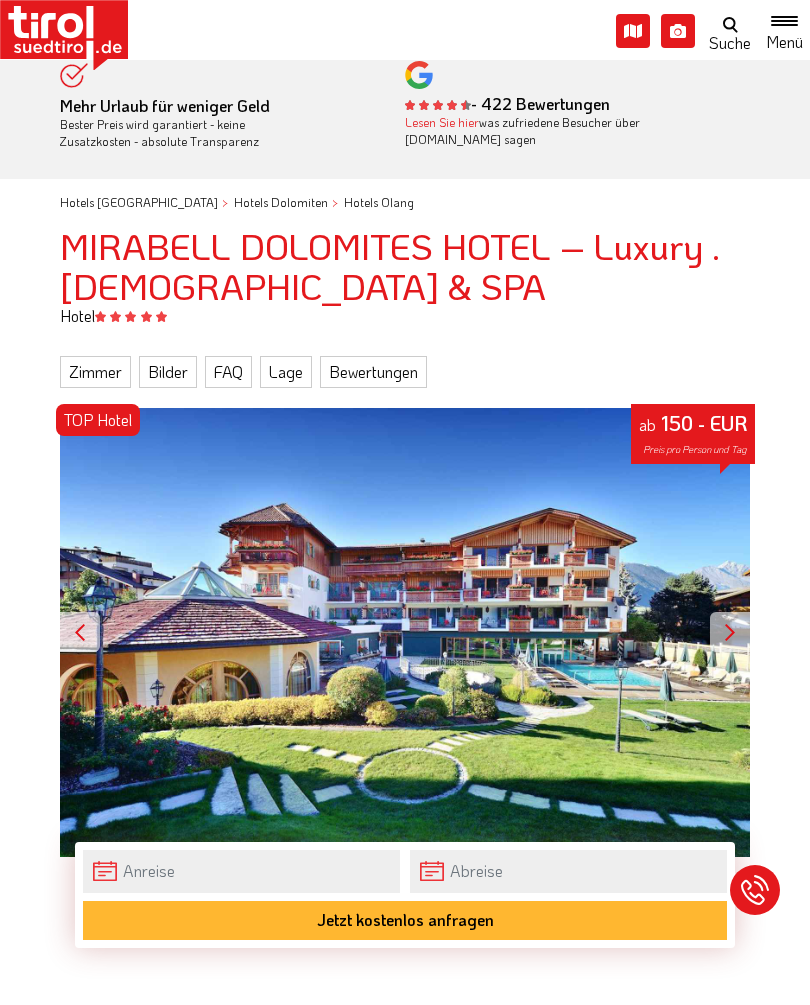 scroll, scrollTop: 102, scrollLeft: 0, axis: vertical 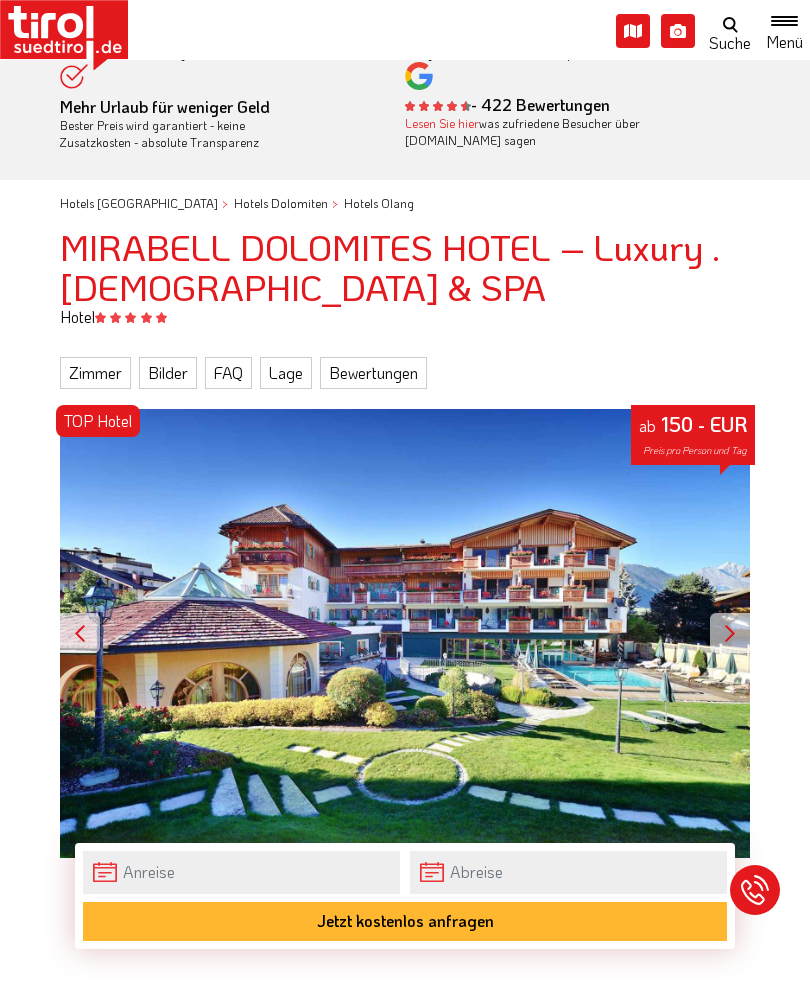click at bounding box center (730, 633) 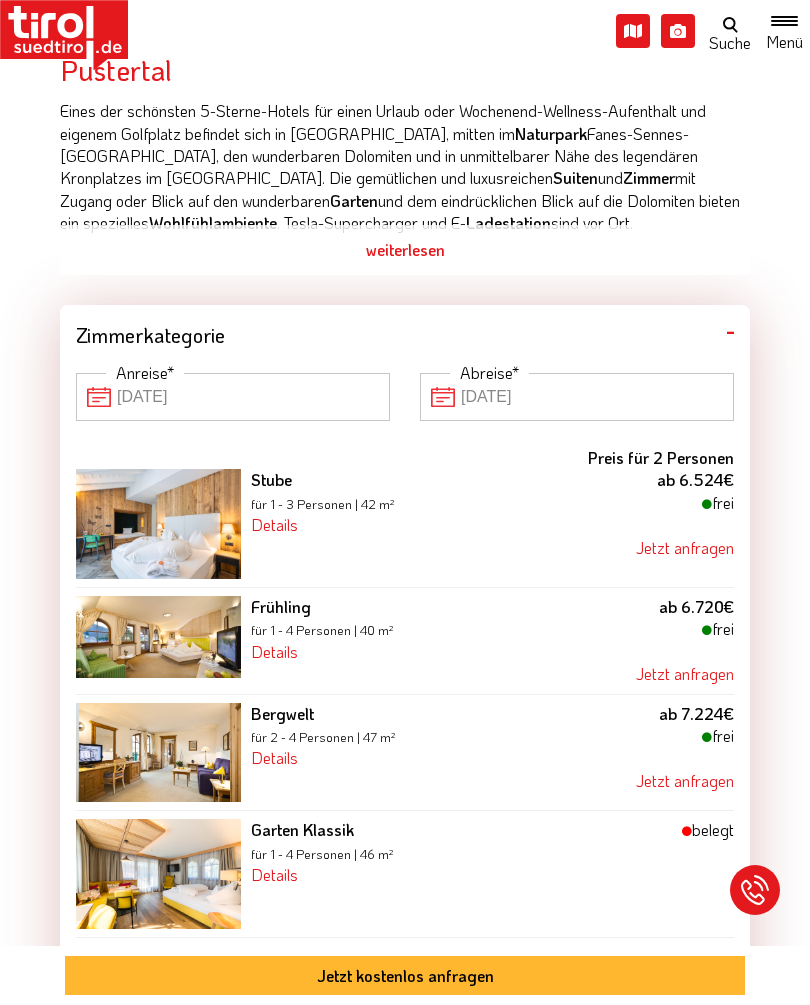 scroll, scrollTop: 1153, scrollLeft: 0, axis: vertical 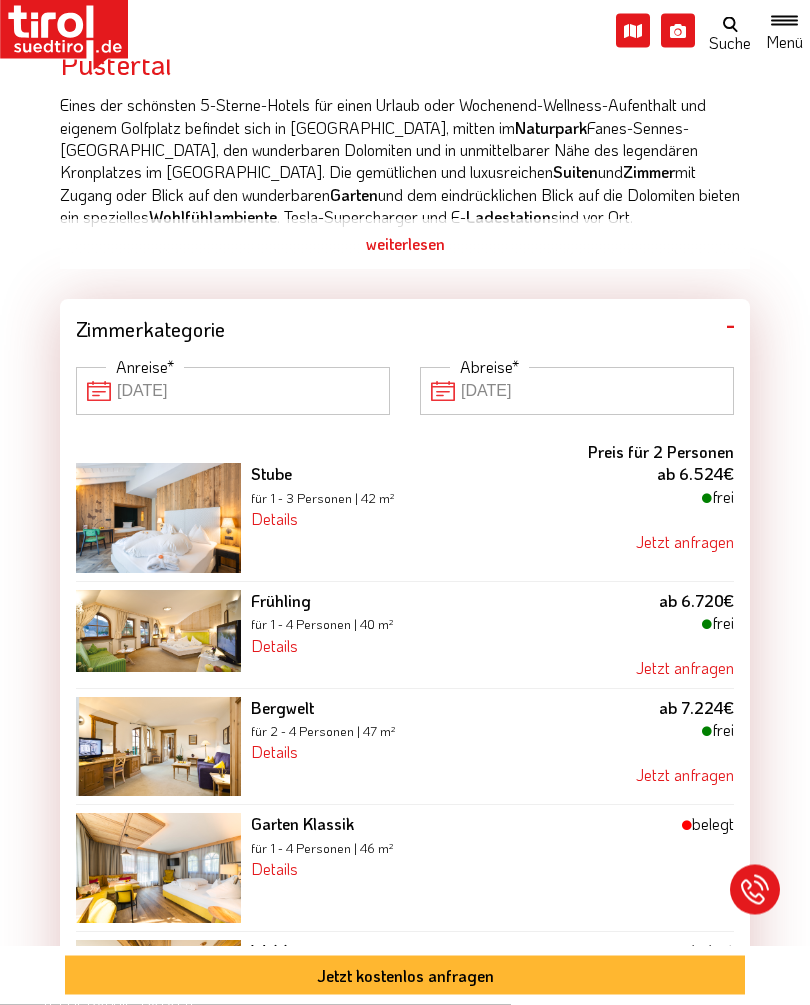 click on "Details" at bounding box center (274, 519) 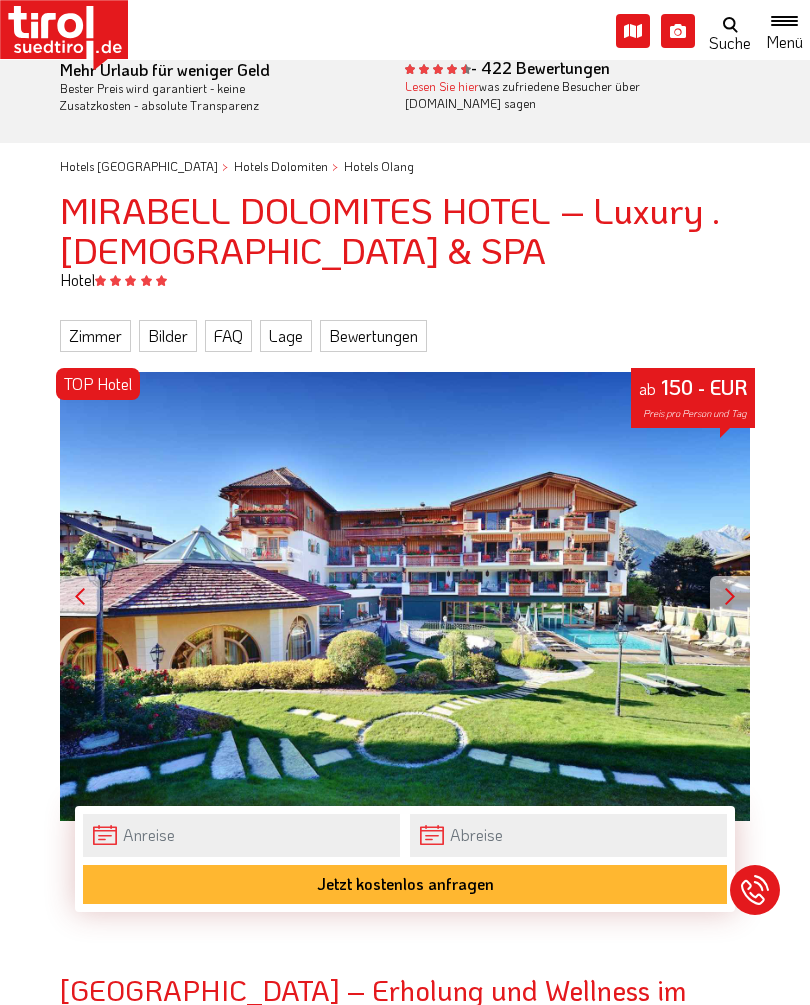 scroll, scrollTop: 0, scrollLeft: 0, axis: both 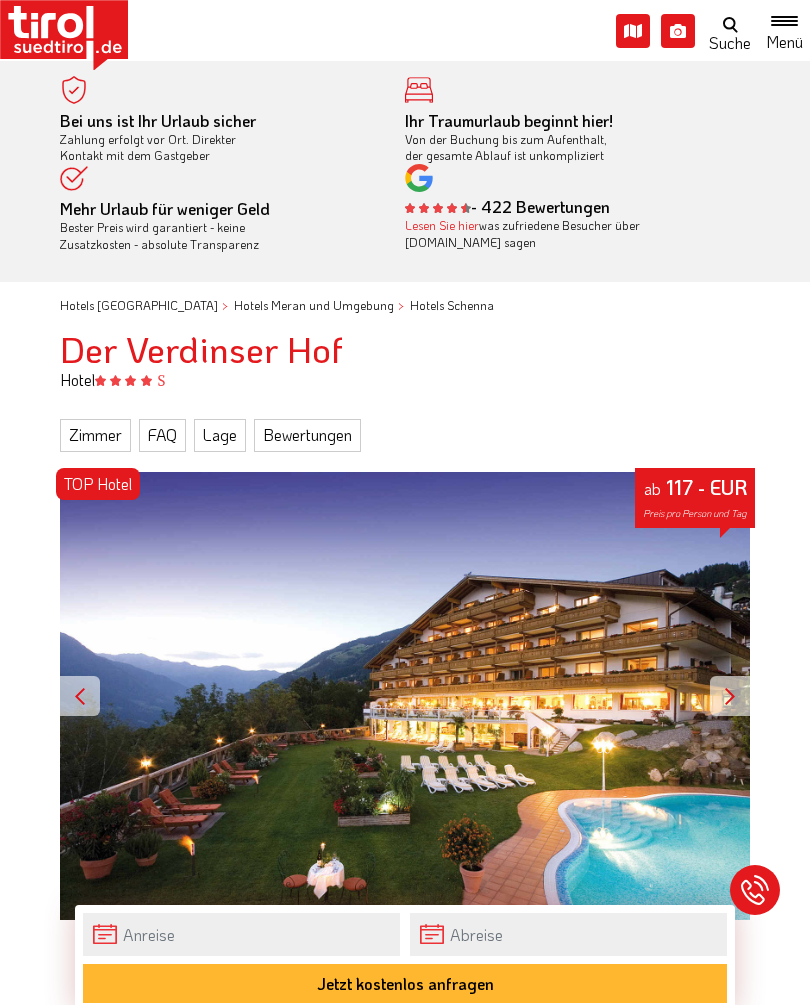 click at bounding box center [730, 696] 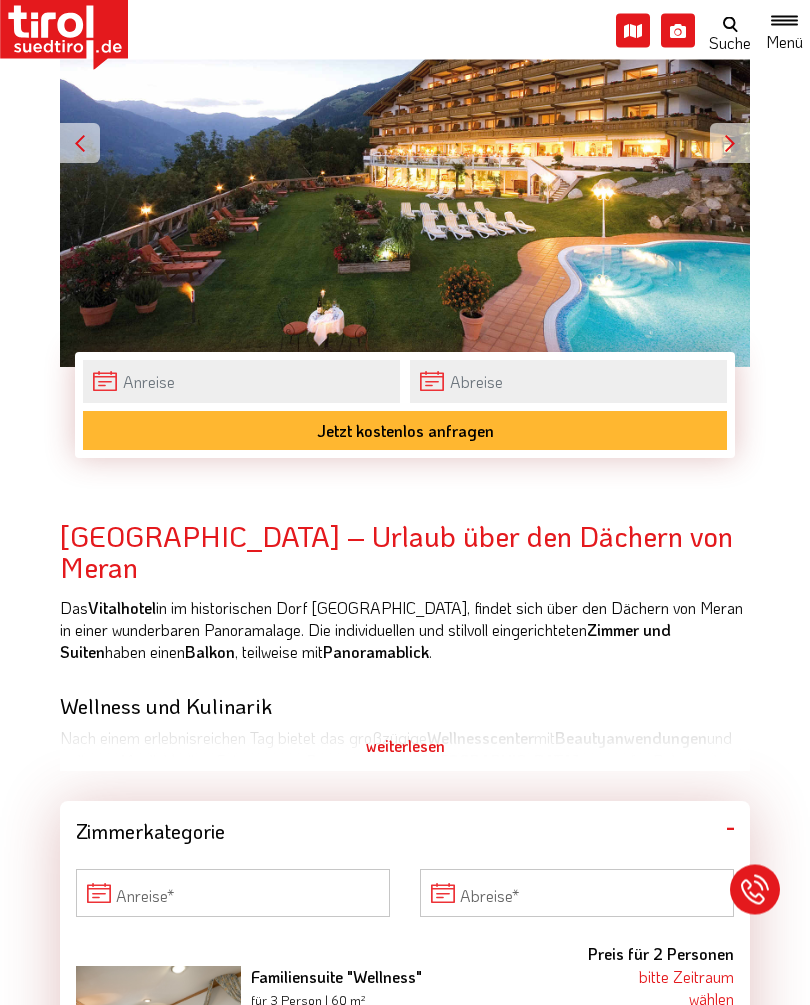 scroll, scrollTop: 626, scrollLeft: 0, axis: vertical 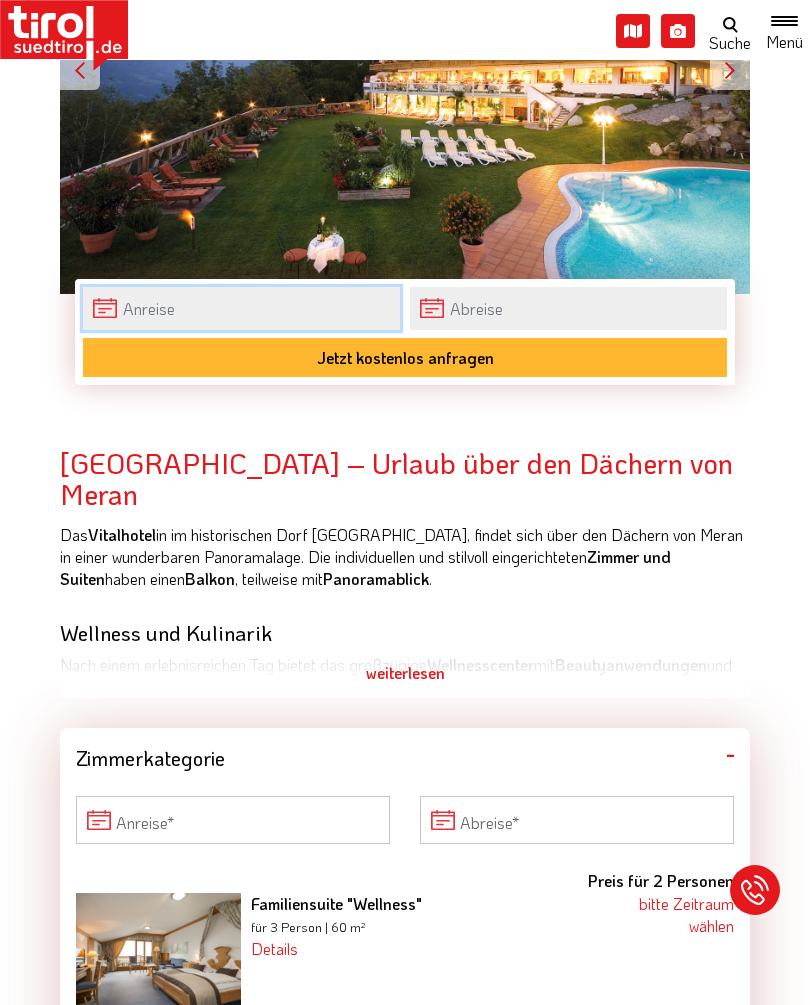 click at bounding box center (241, 308) 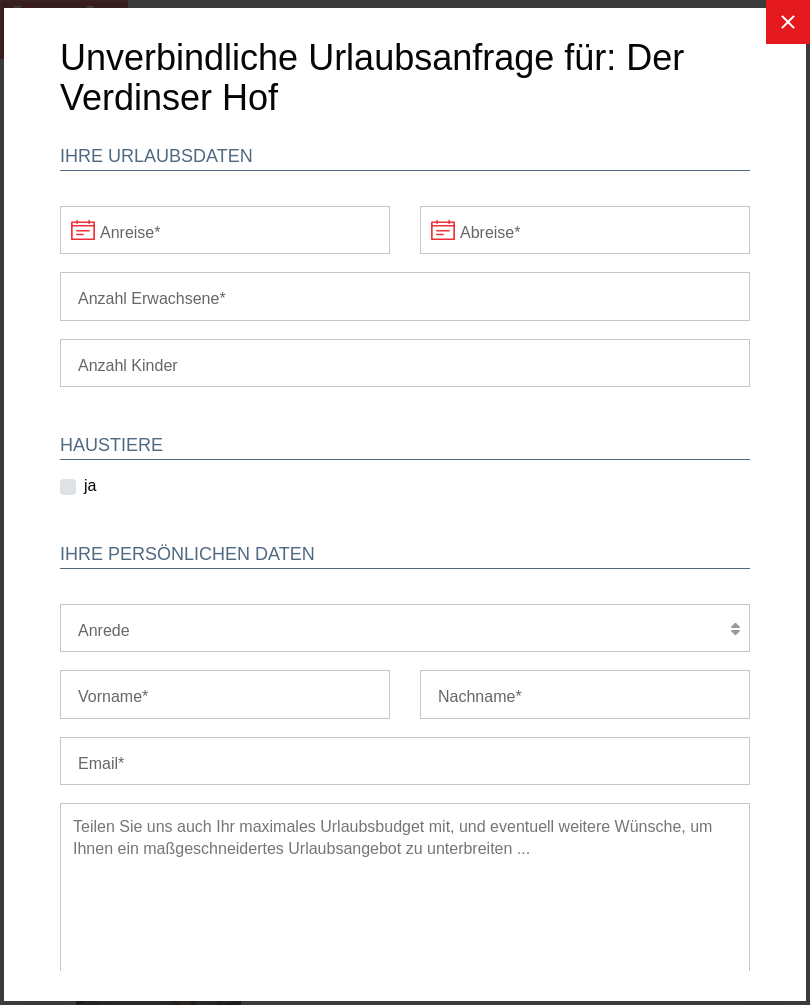 scroll, scrollTop: 0, scrollLeft: 0, axis: both 